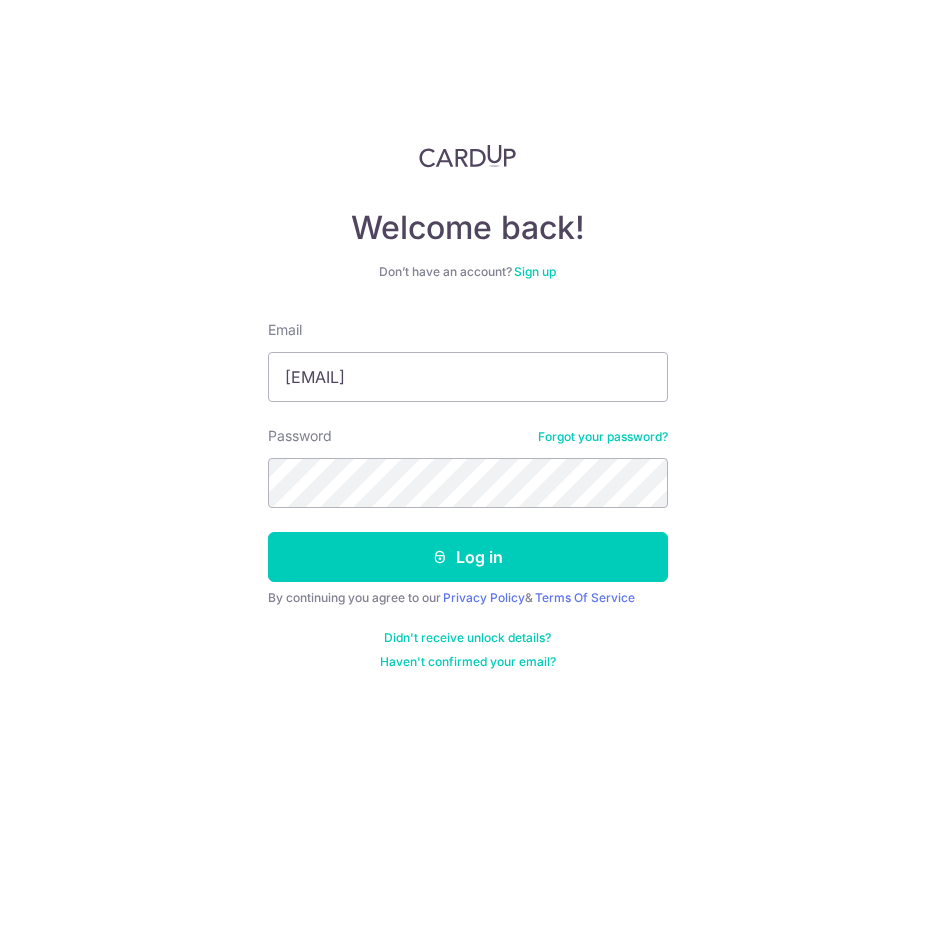 scroll, scrollTop: 0, scrollLeft: 0, axis: both 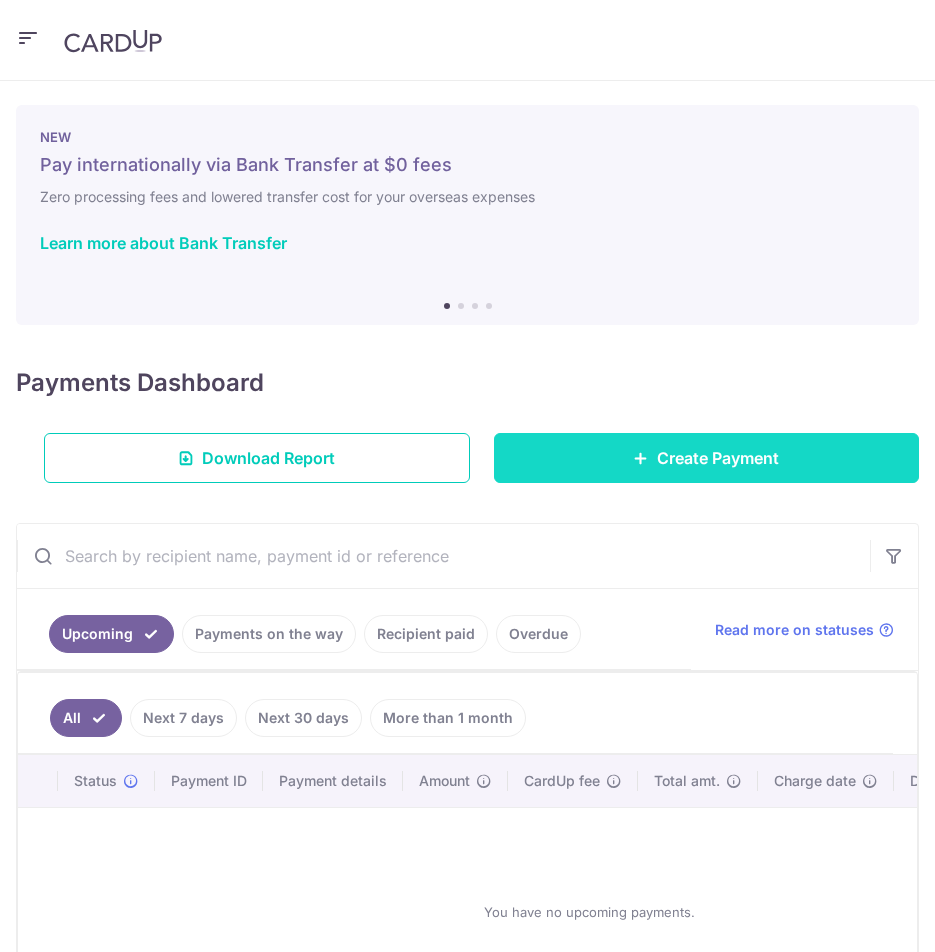 click on "Create Payment" at bounding box center [718, 458] 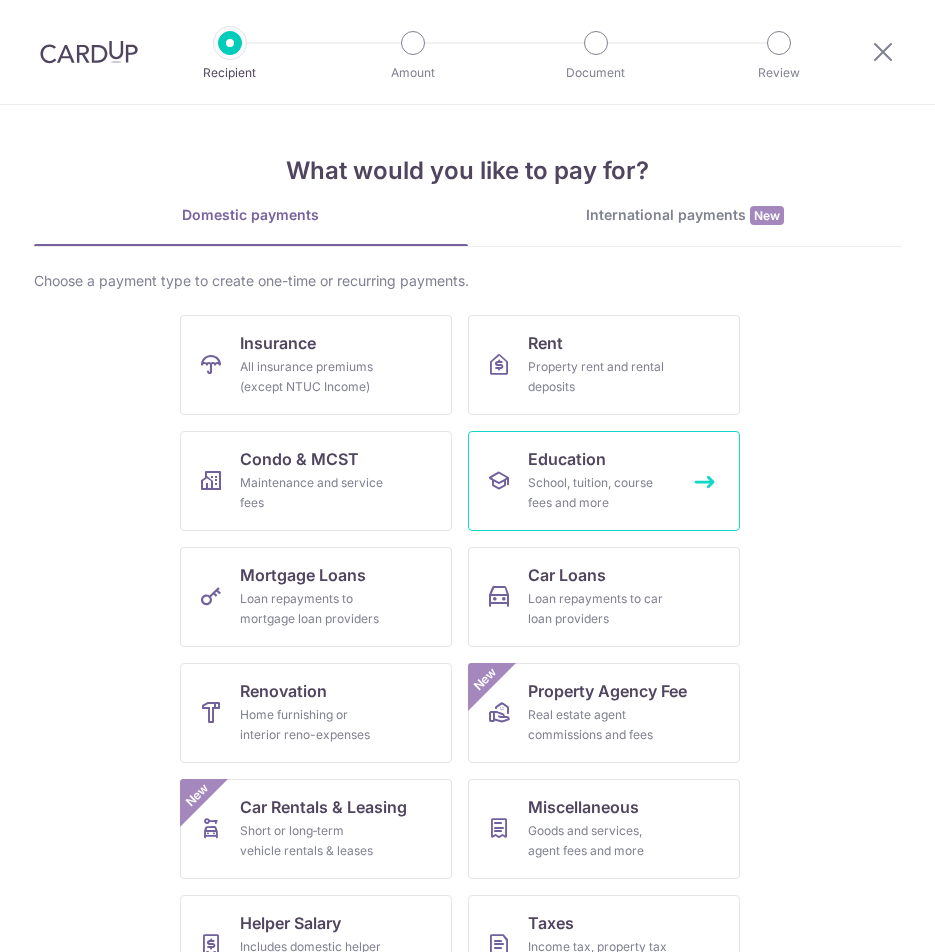 scroll, scrollTop: 0, scrollLeft: 0, axis: both 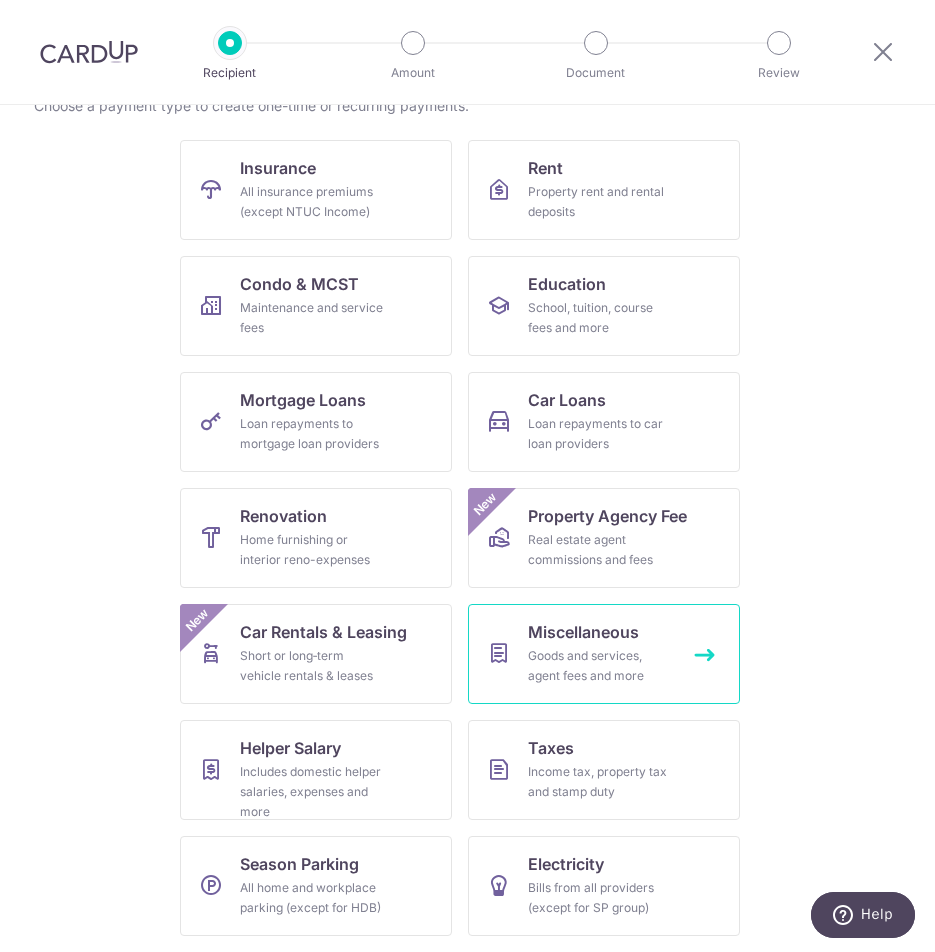 click on "Miscellaneous" at bounding box center (583, 632) 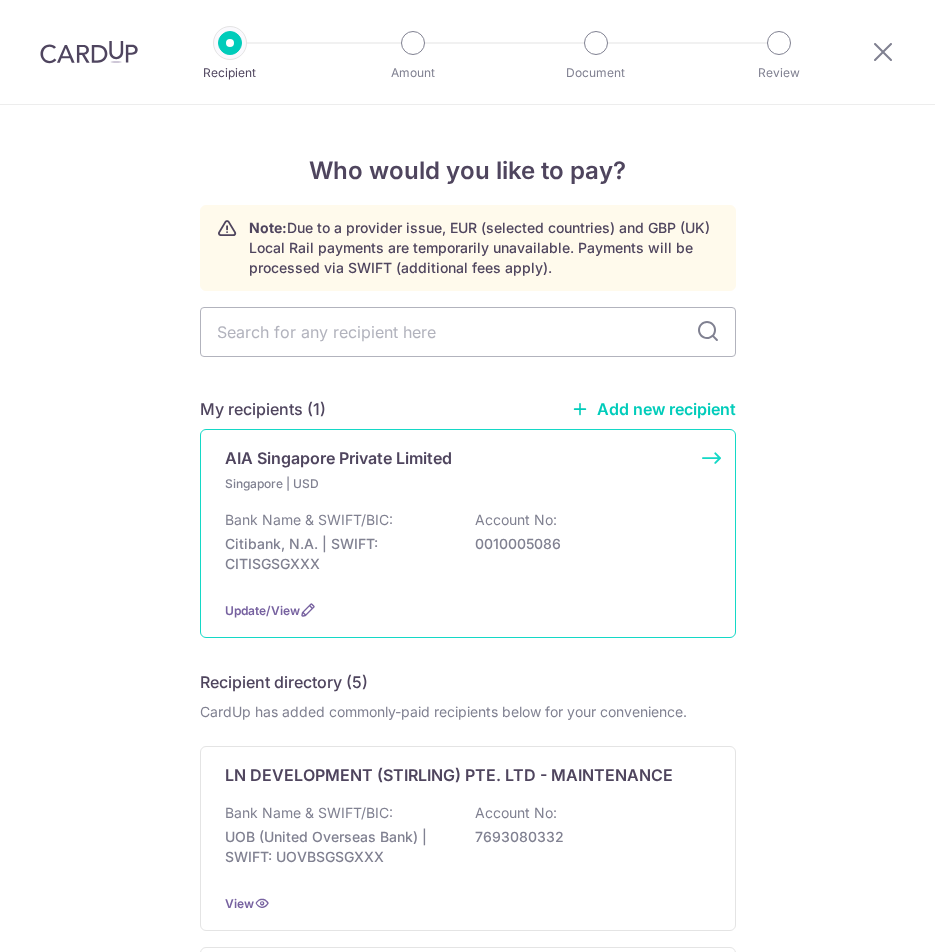 scroll, scrollTop: 0, scrollLeft: 0, axis: both 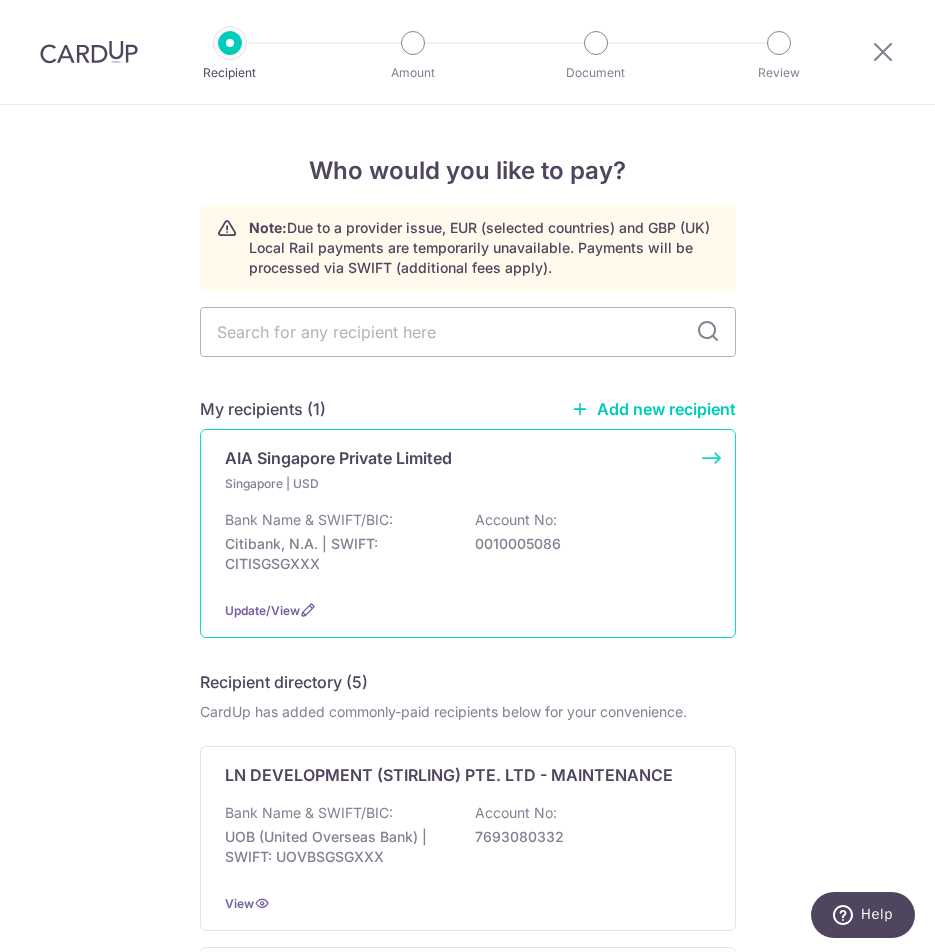 click on "AIA Singapore Private Limited
Singapore | USD
Bank Name & SWIFT/BIC:
Citibank, N.A. | SWIFT: CITISGSGXXX
Account No:
0010005086
Update/View" at bounding box center [468, 533] 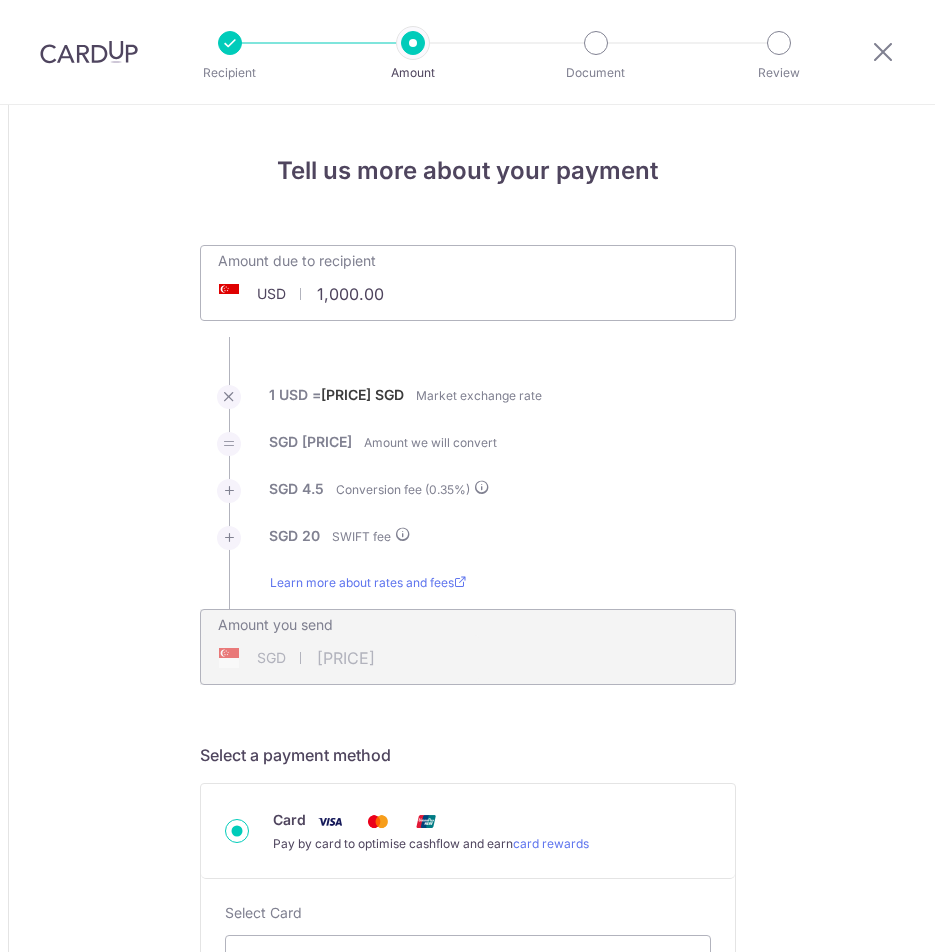 scroll, scrollTop: 0, scrollLeft: 0, axis: both 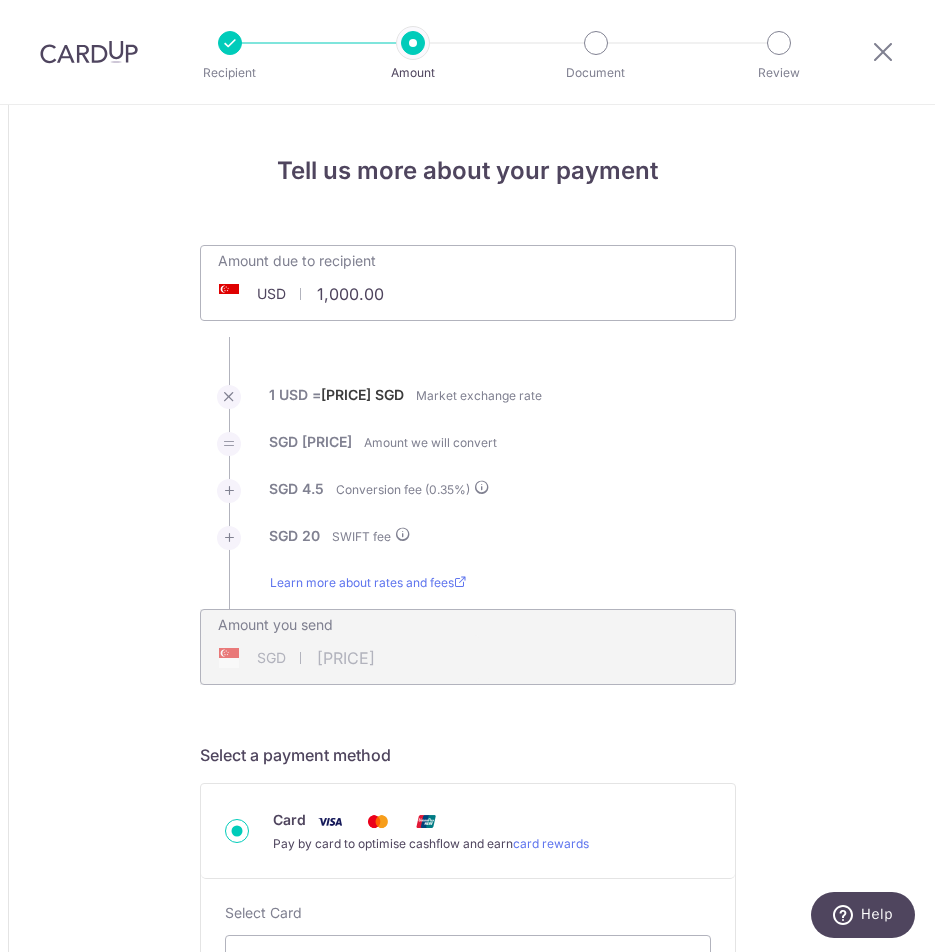 click on "1,000.00" at bounding box center (355, 294) 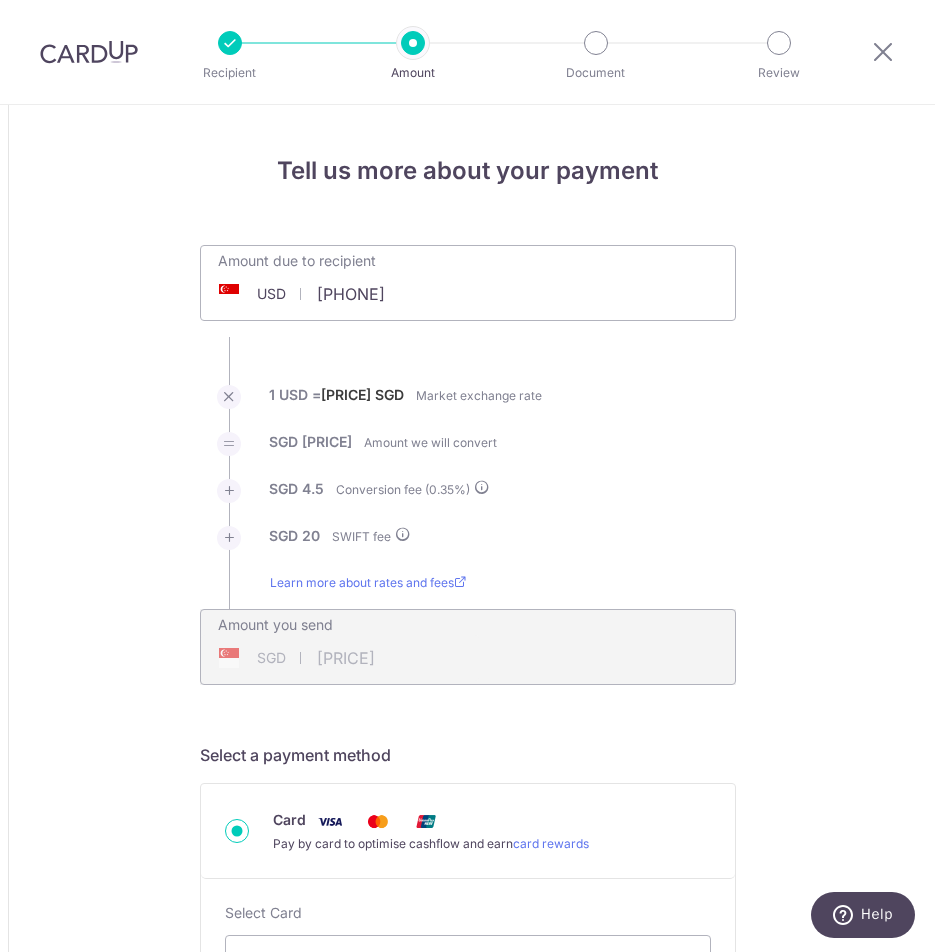 click on "Amount due to recipient
USD
88877
1000
1 USD =  1.28286811   SGD
Market exchange rate
SGD
1282.87
Amount we will convert
SGD
4.5" at bounding box center [468, 465] 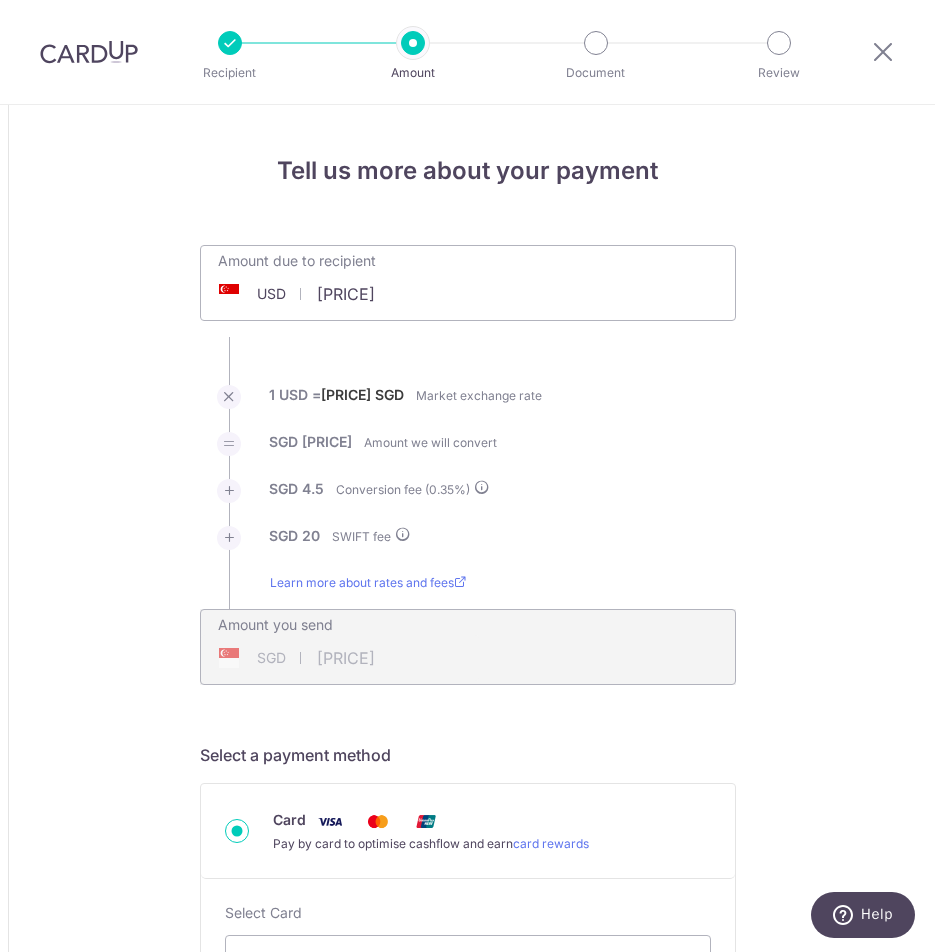 click on "88,877.00" at bounding box center (355, 294) 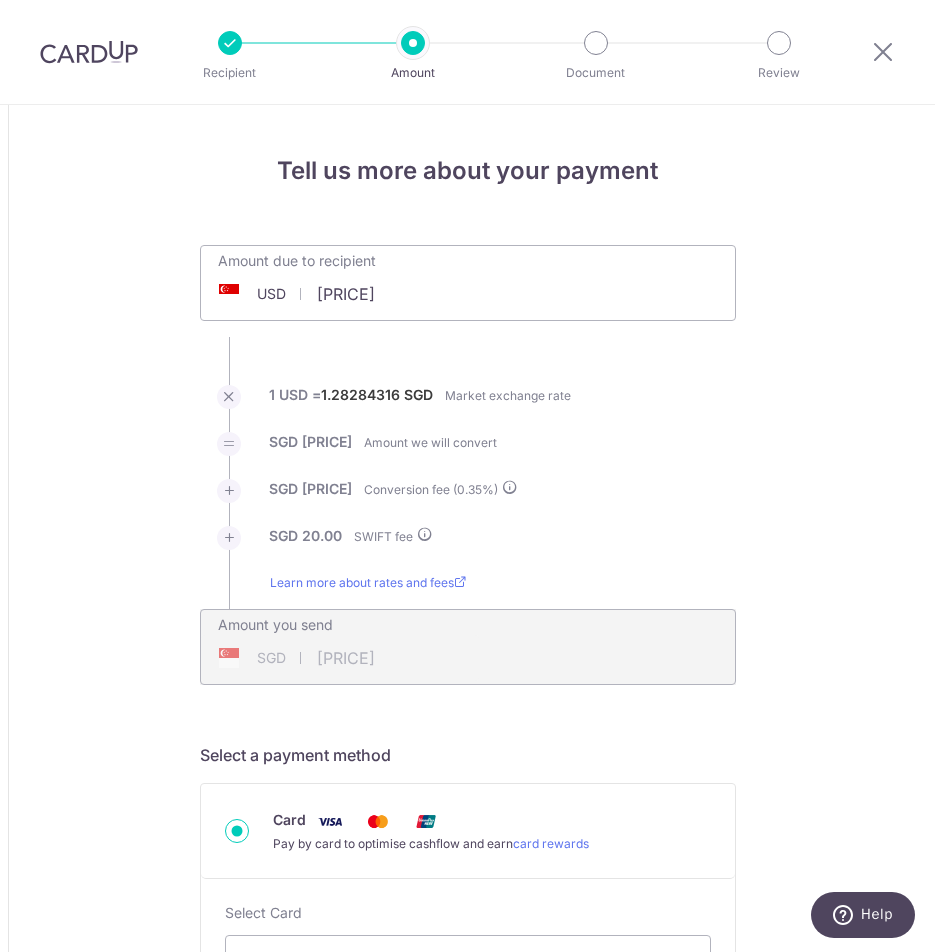 type on "114,434.42" 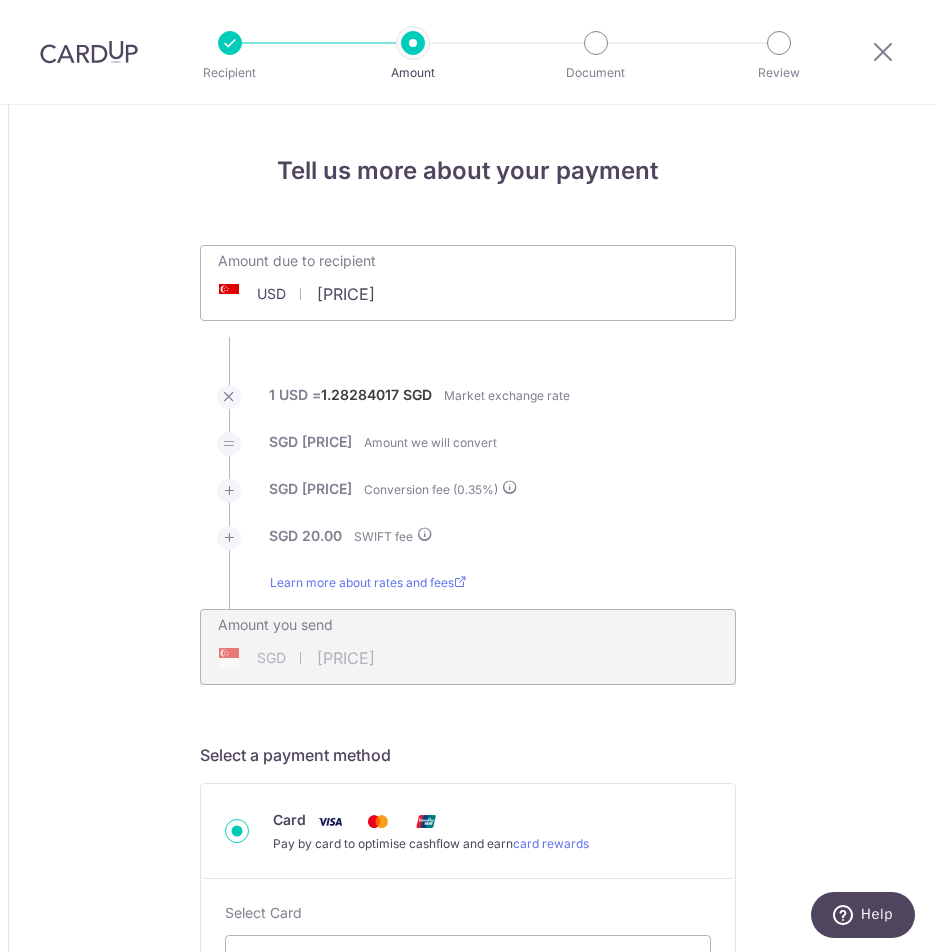 click on "1 USD =  1.28284017   SGD
Market exchange rate" at bounding box center [468, 408] 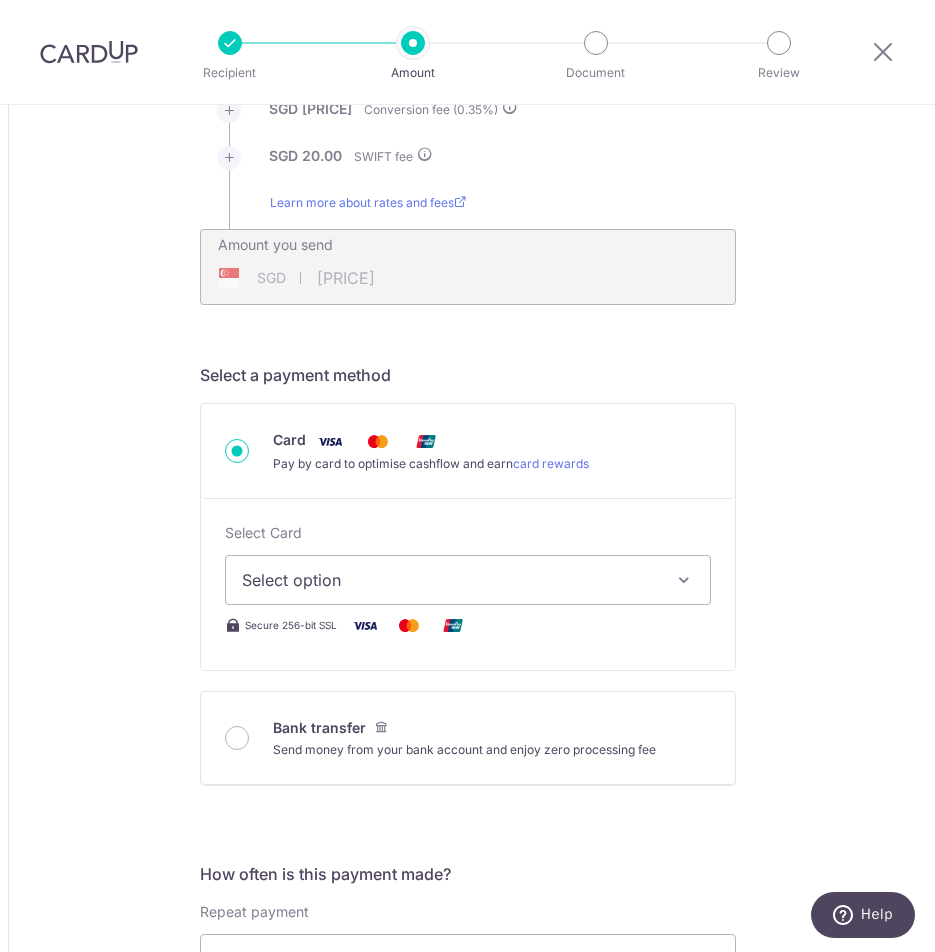 scroll, scrollTop: 400, scrollLeft: 0, axis: vertical 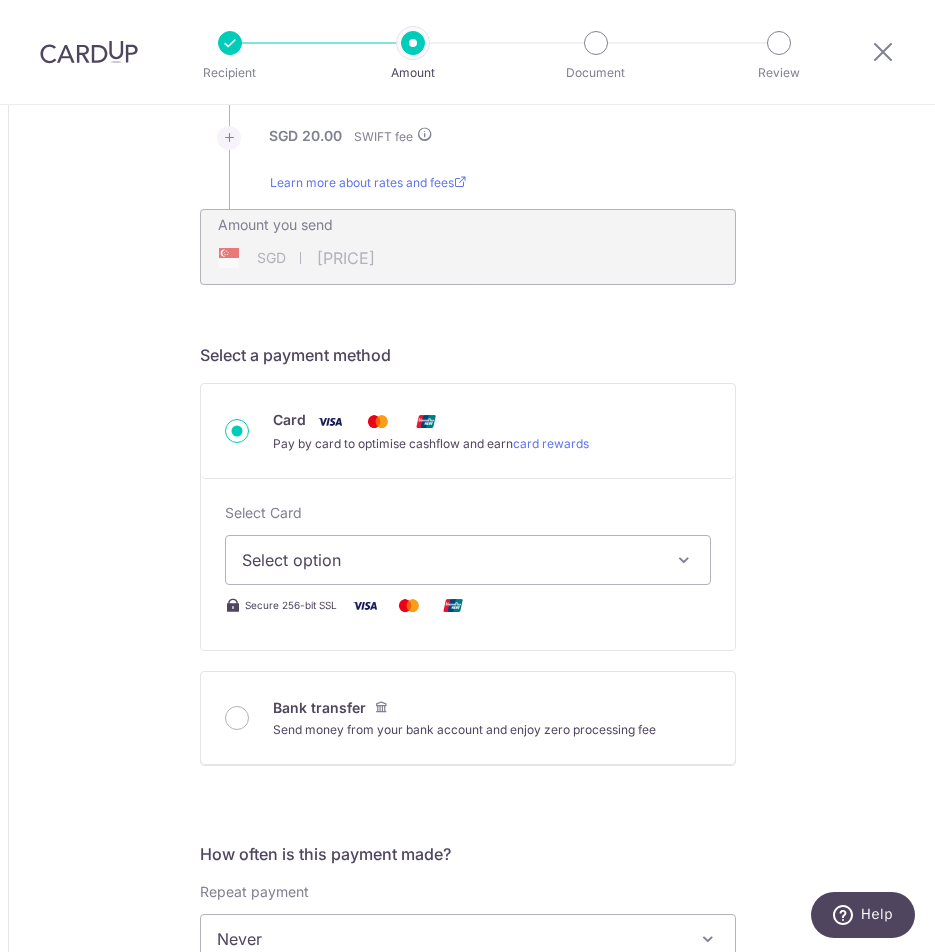 click on "Select option" at bounding box center [450, 560] 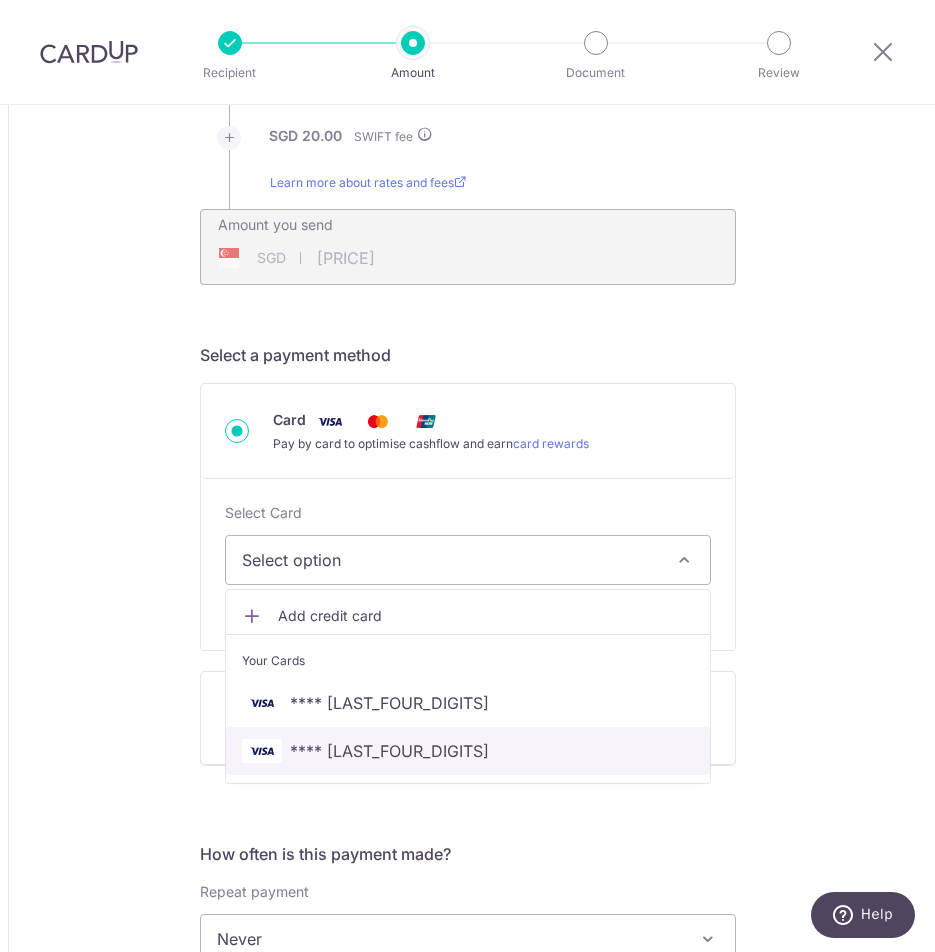 click on "**** 5768" at bounding box center [468, 751] 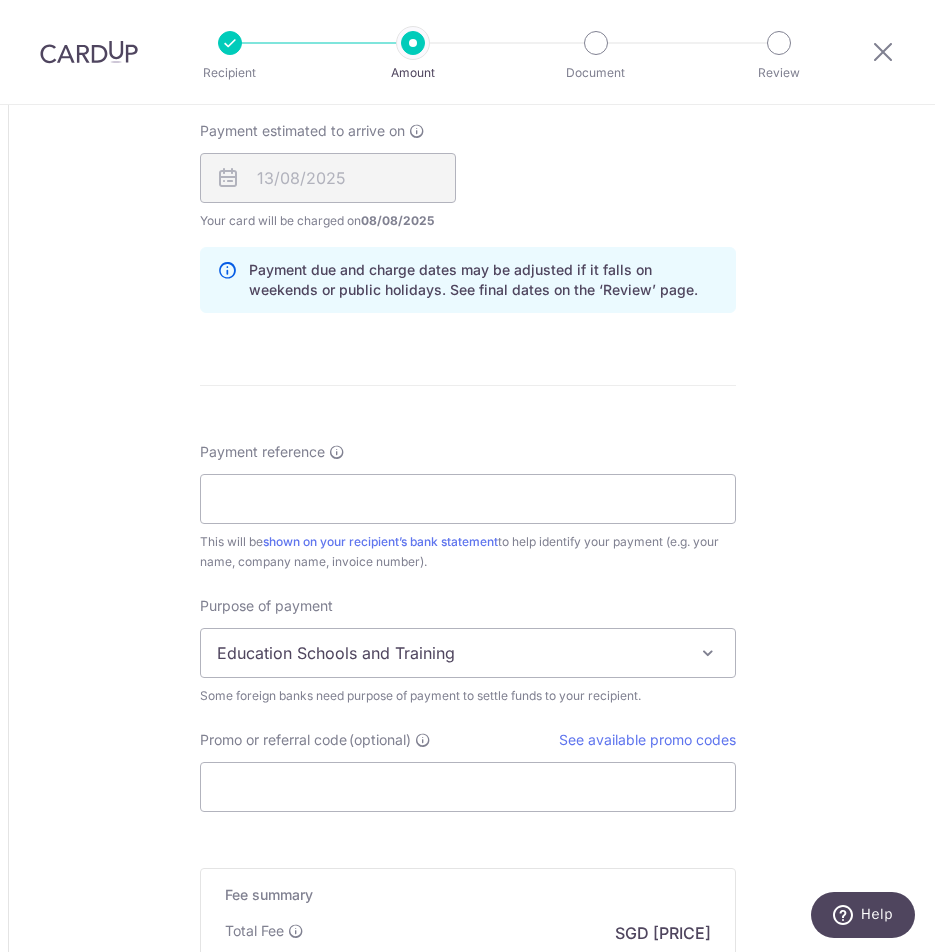 scroll, scrollTop: 1300, scrollLeft: 0, axis: vertical 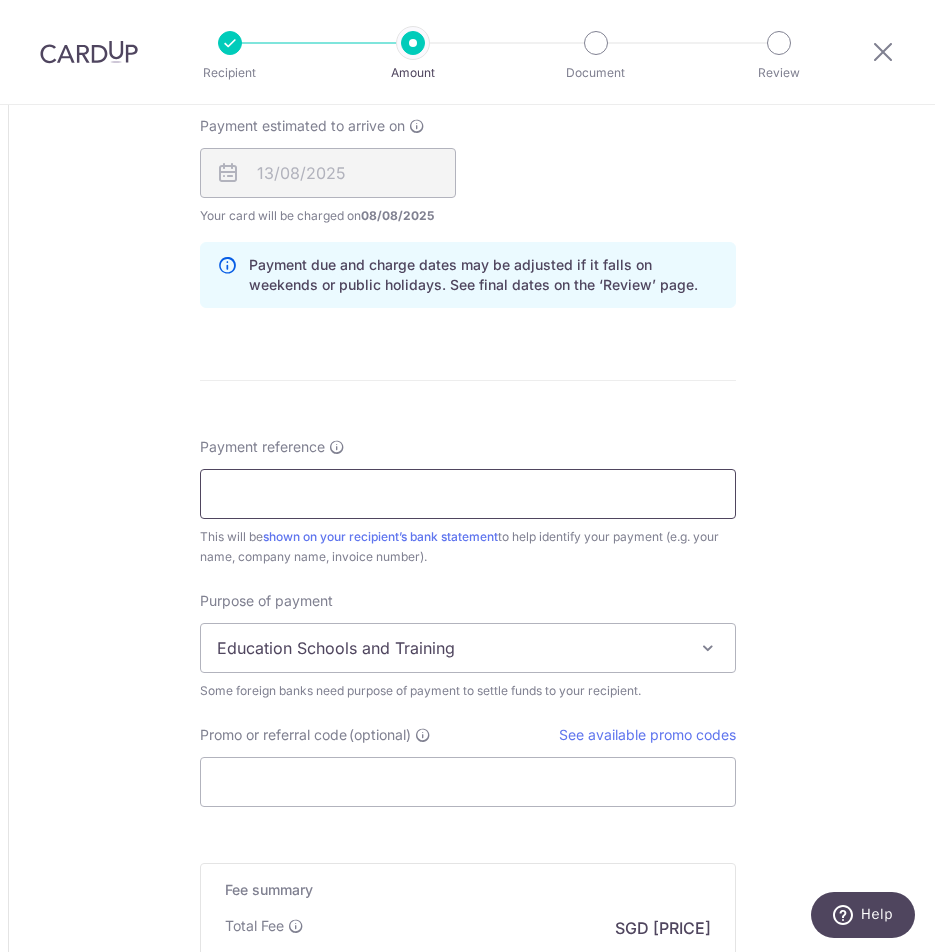 click on "Payment reference" at bounding box center [468, 494] 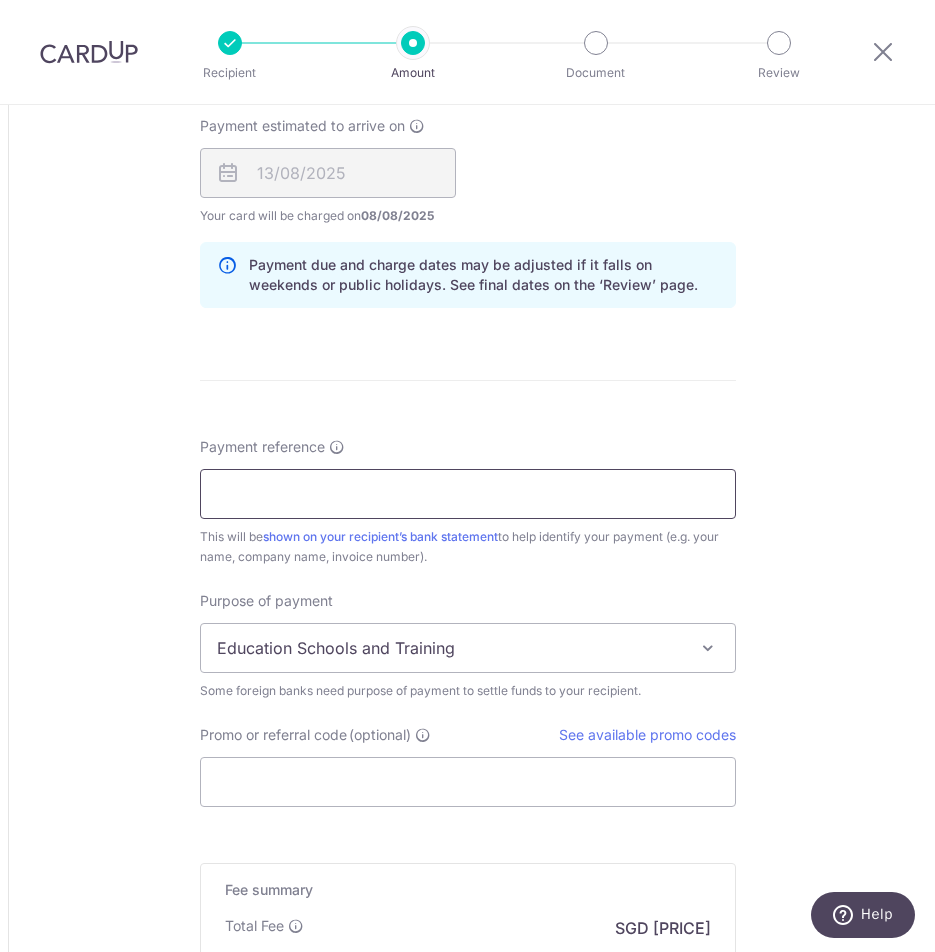 type on "L550627674" 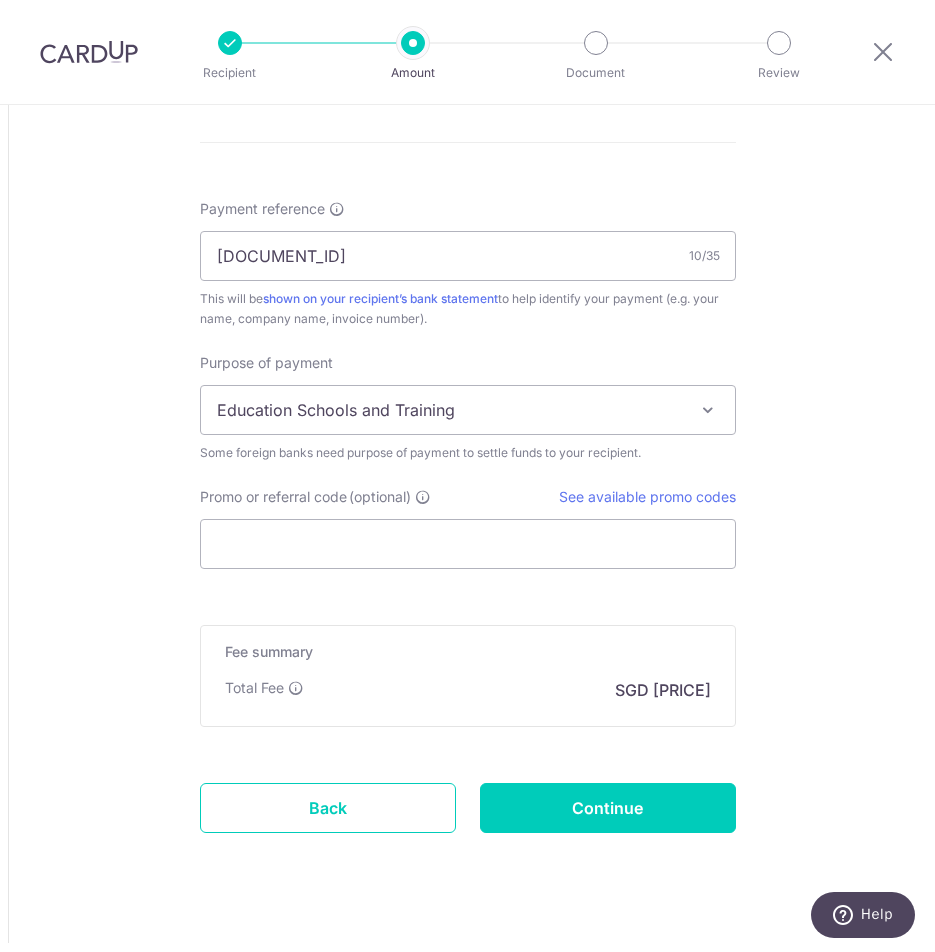 scroll, scrollTop: 1569, scrollLeft: 0, axis: vertical 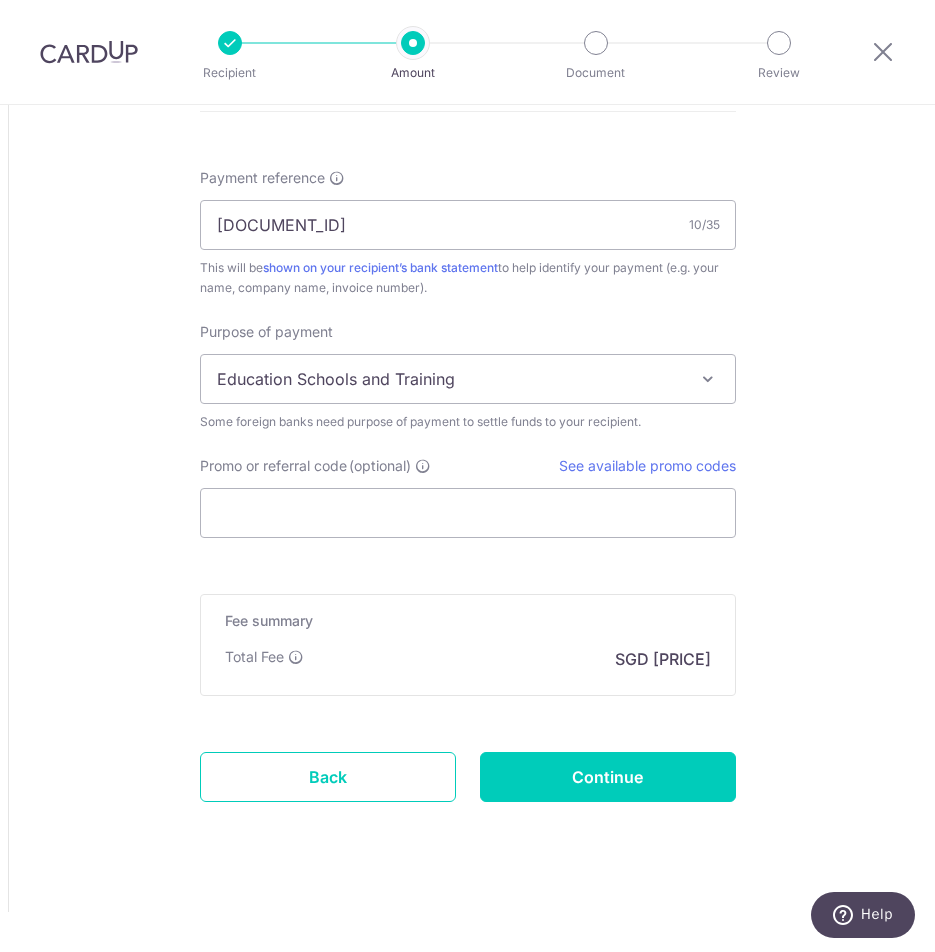 click on "Education Schools and Training" at bounding box center [468, 379] 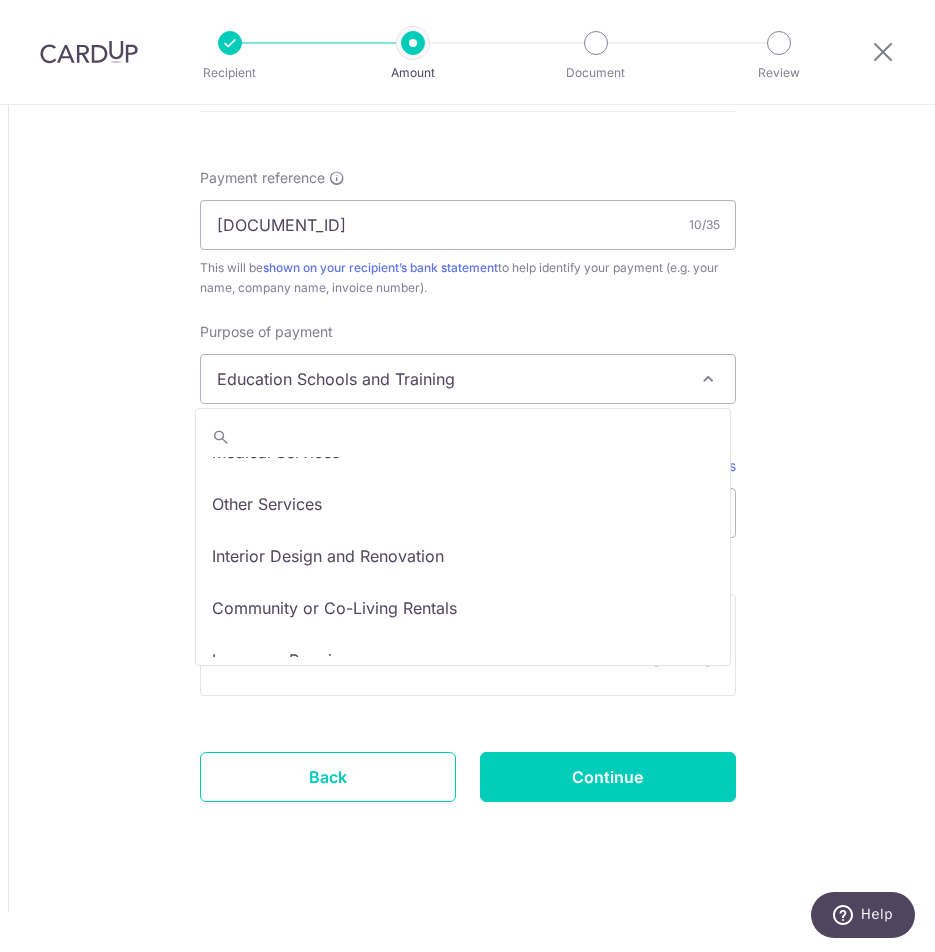 scroll, scrollTop: 164, scrollLeft: 0, axis: vertical 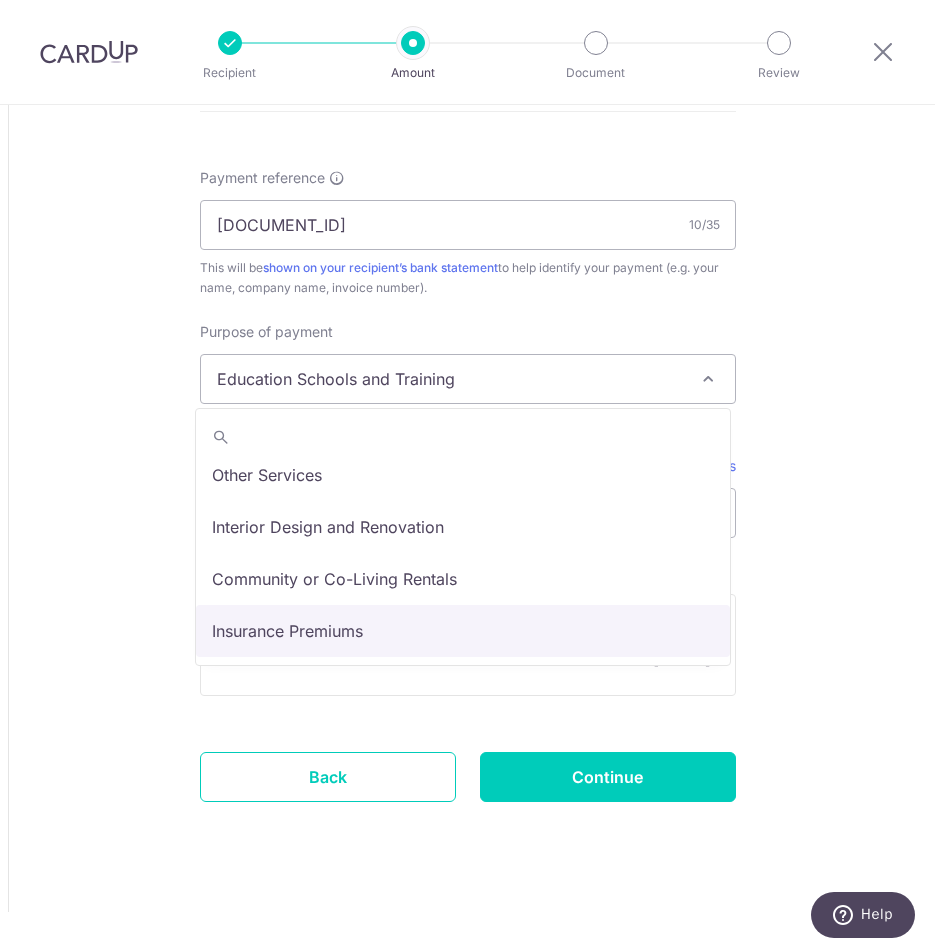 select on "Insurance Premiums" 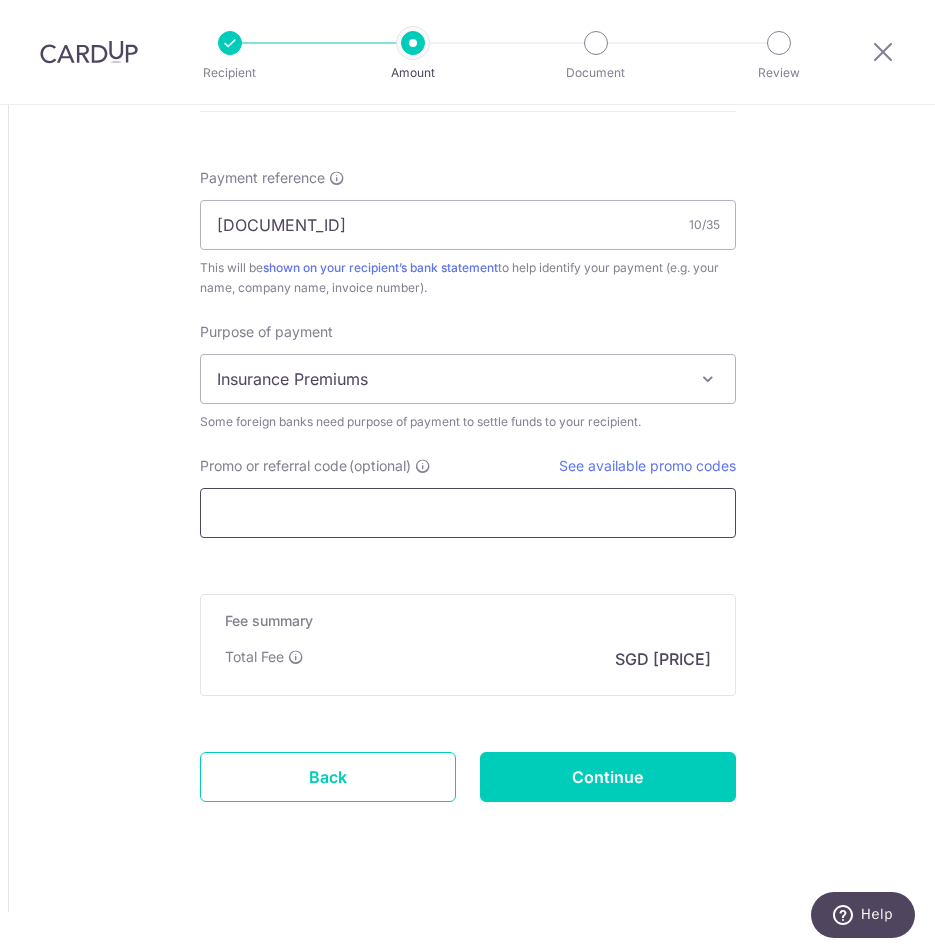 click on "Promo or referral code
(optional)" at bounding box center (468, 513) 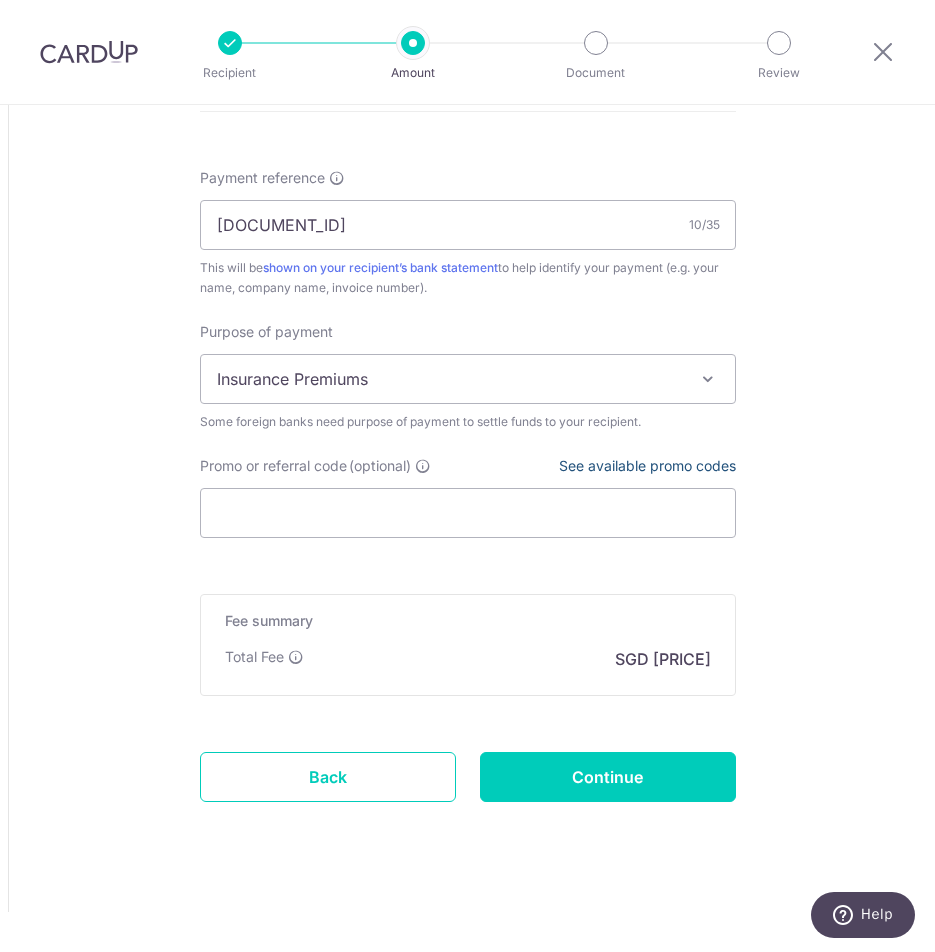 click on "See available promo codes" at bounding box center (647, 465) 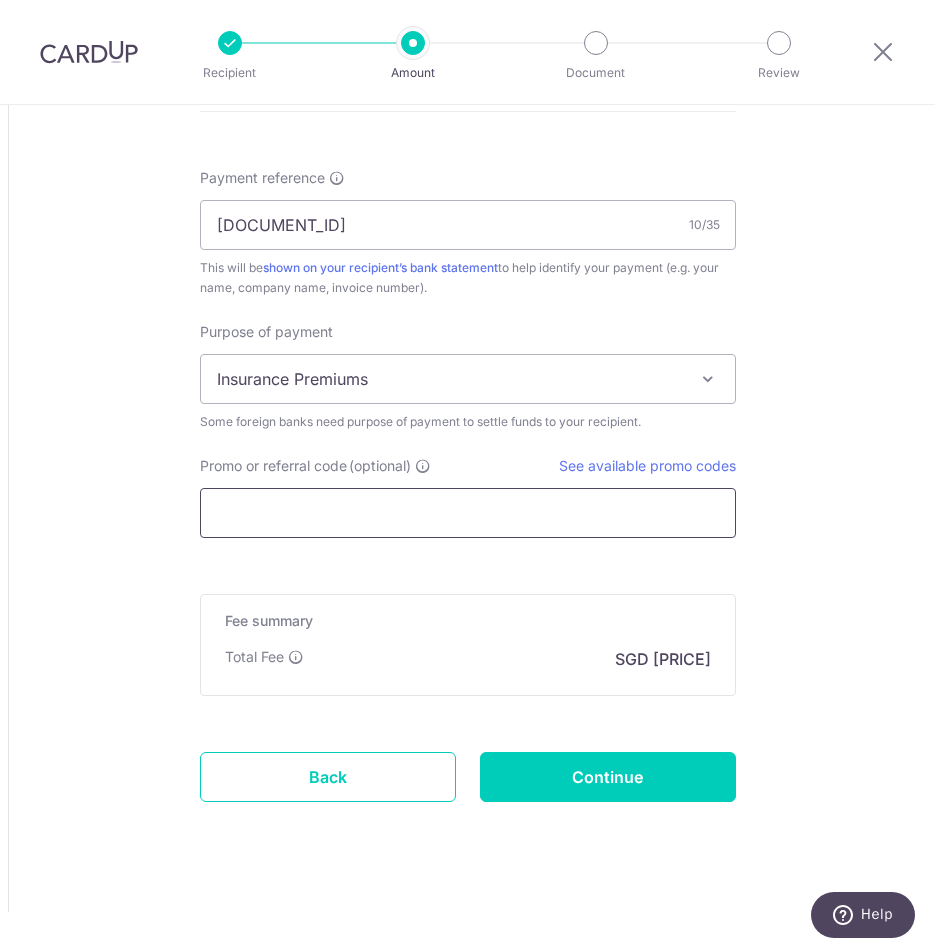 click on "Promo or referral code
(optional)" at bounding box center [468, 513] 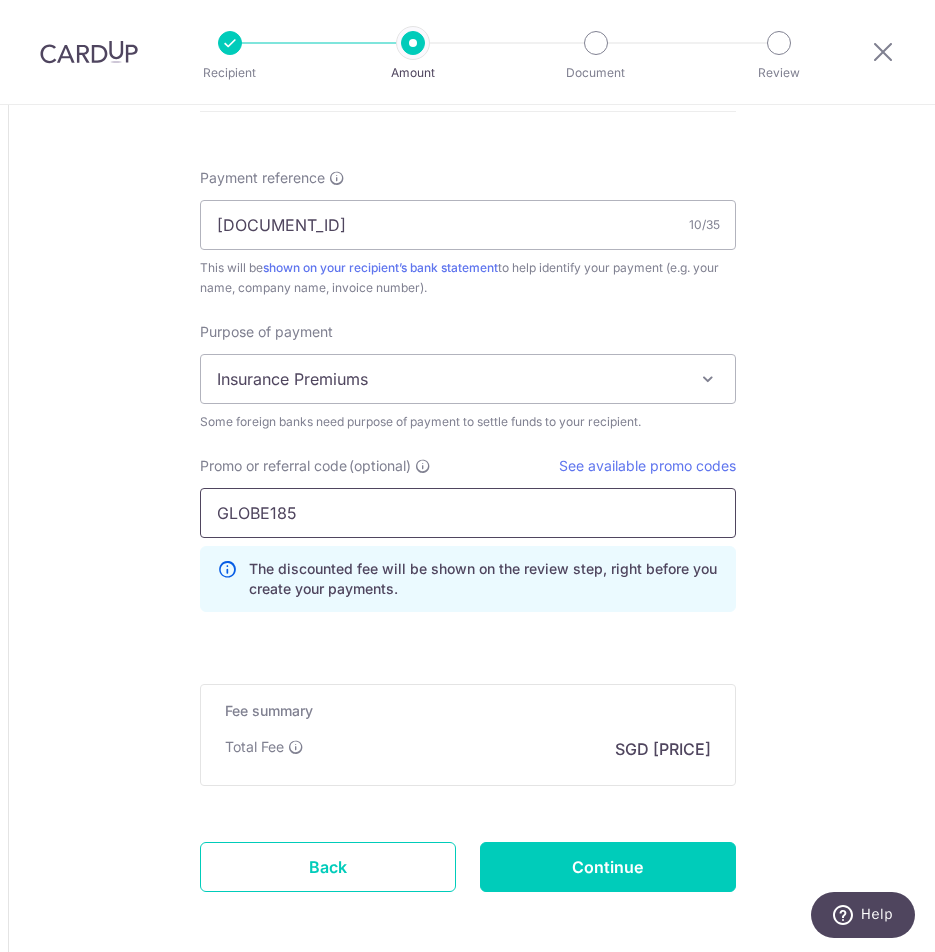 type on "GLOBE185" 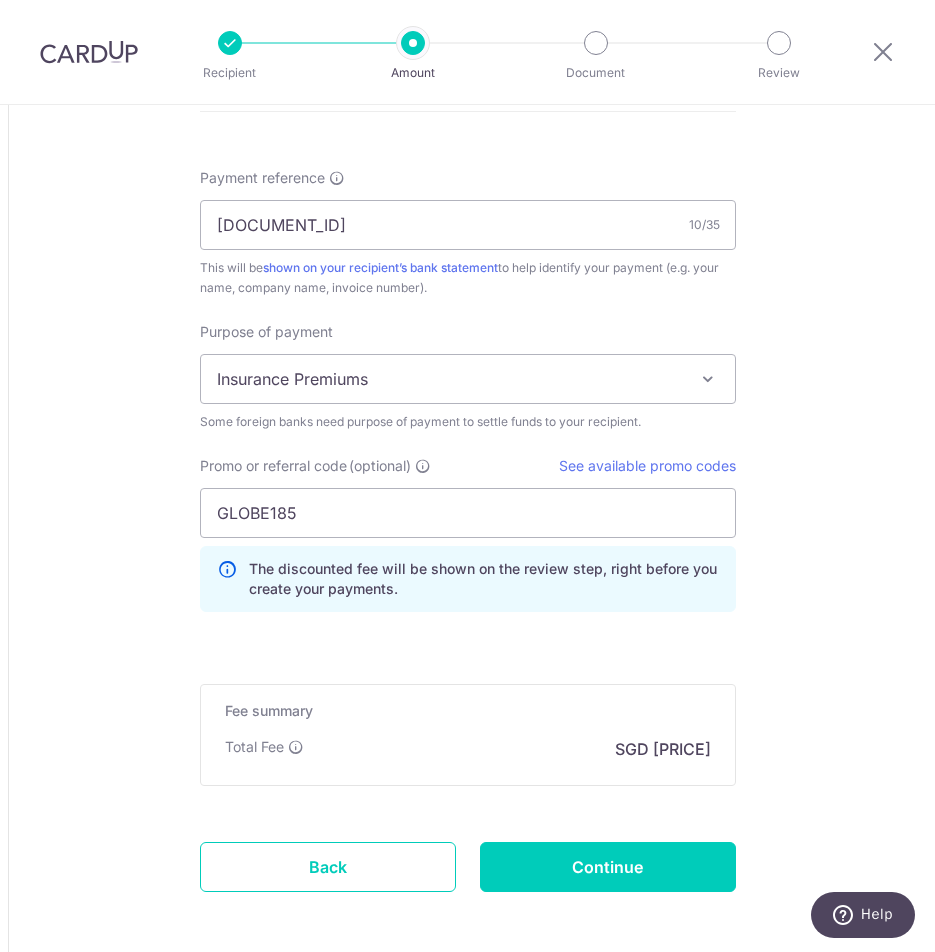 click on "Tell us more about your payment
Amount due to recipient
USD
88,877.00
88877
1 USD =  1.28287909   SGD
Market exchange rate
SGD
114018.45
Amount we will convert
SGD 0.35" at bounding box center (467, -211) 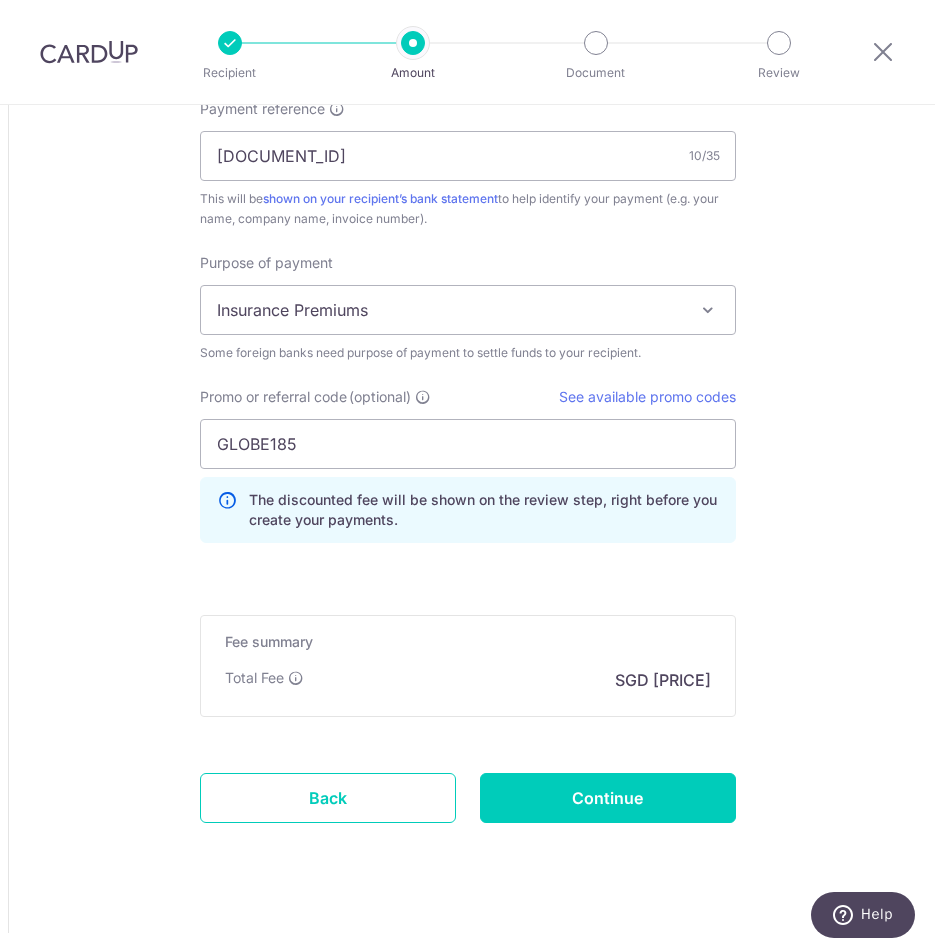 scroll, scrollTop: 1659, scrollLeft: 0, axis: vertical 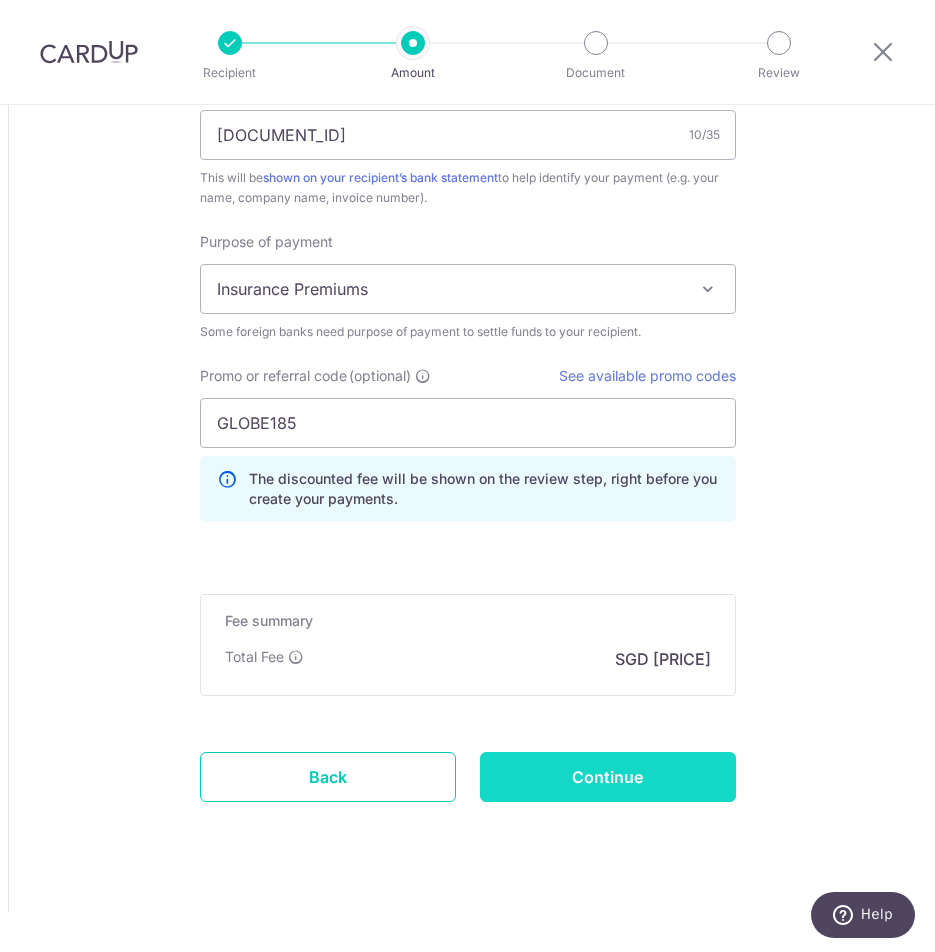 click on "Continue" at bounding box center (608, 777) 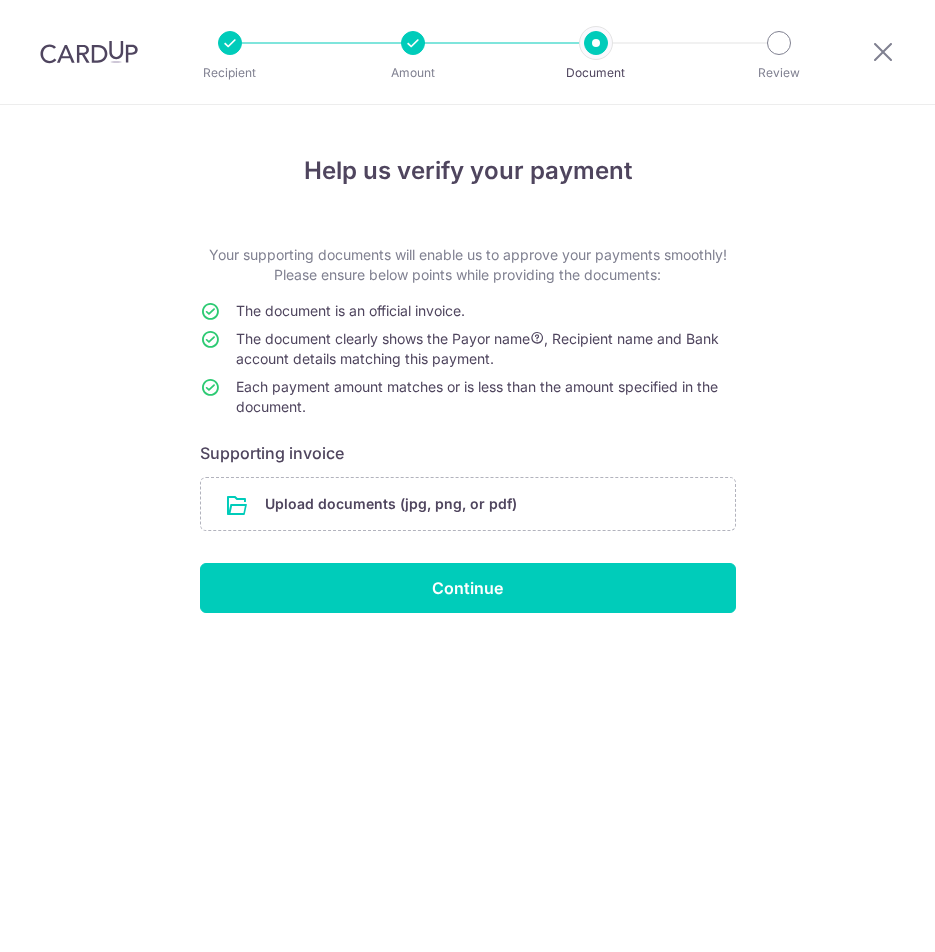 scroll, scrollTop: 0, scrollLeft: 0, axis: both 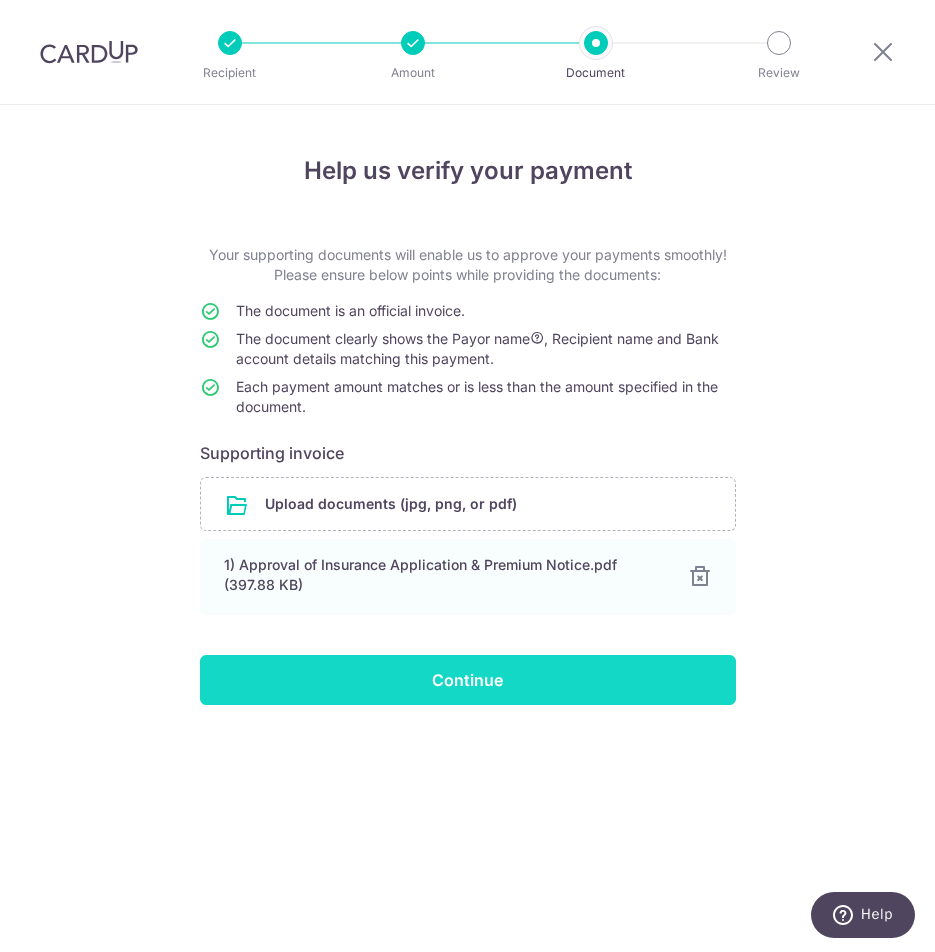 click on "Continue" at bounding box center [468, 680] 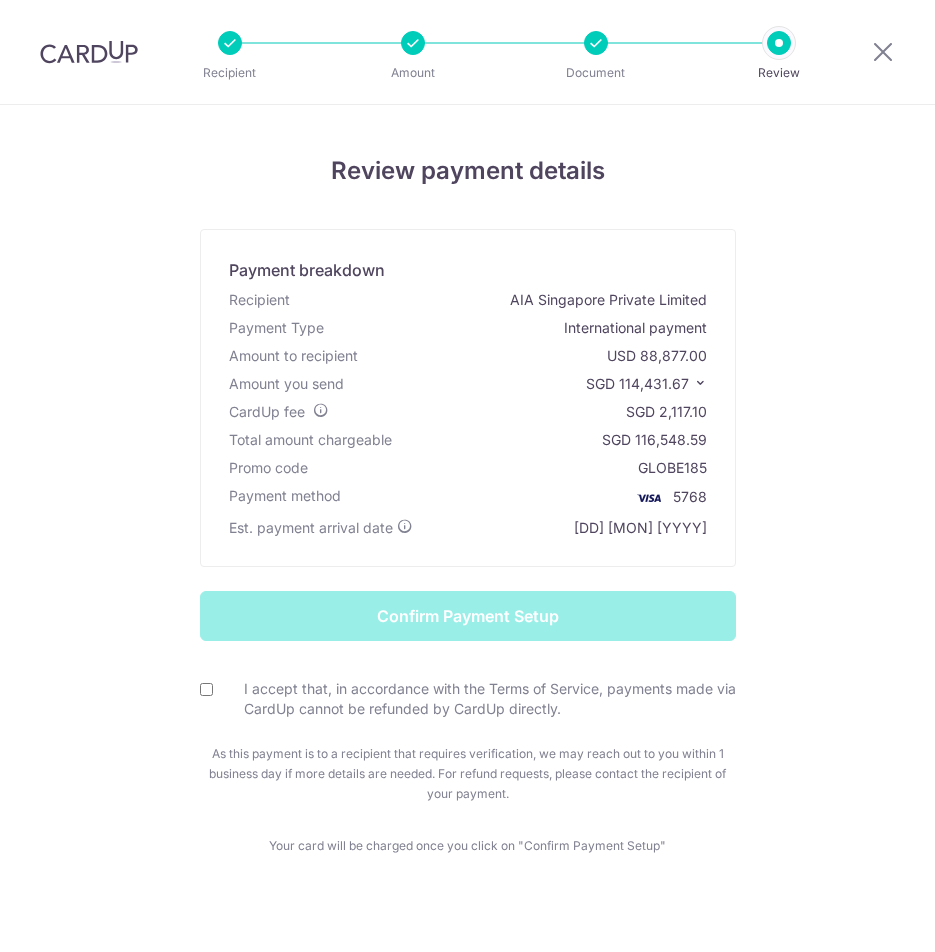scroll, scrollTop: 0, scrollLeft: 0, axis: both 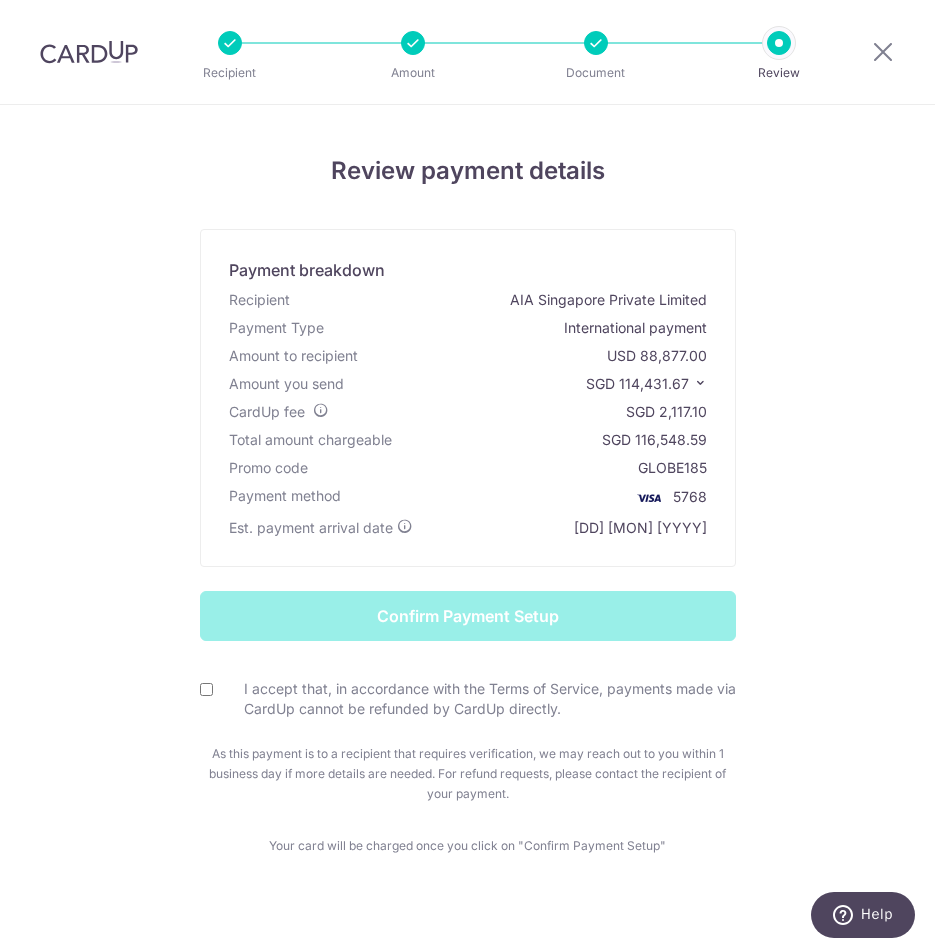 click at bounding box center [700, 383] 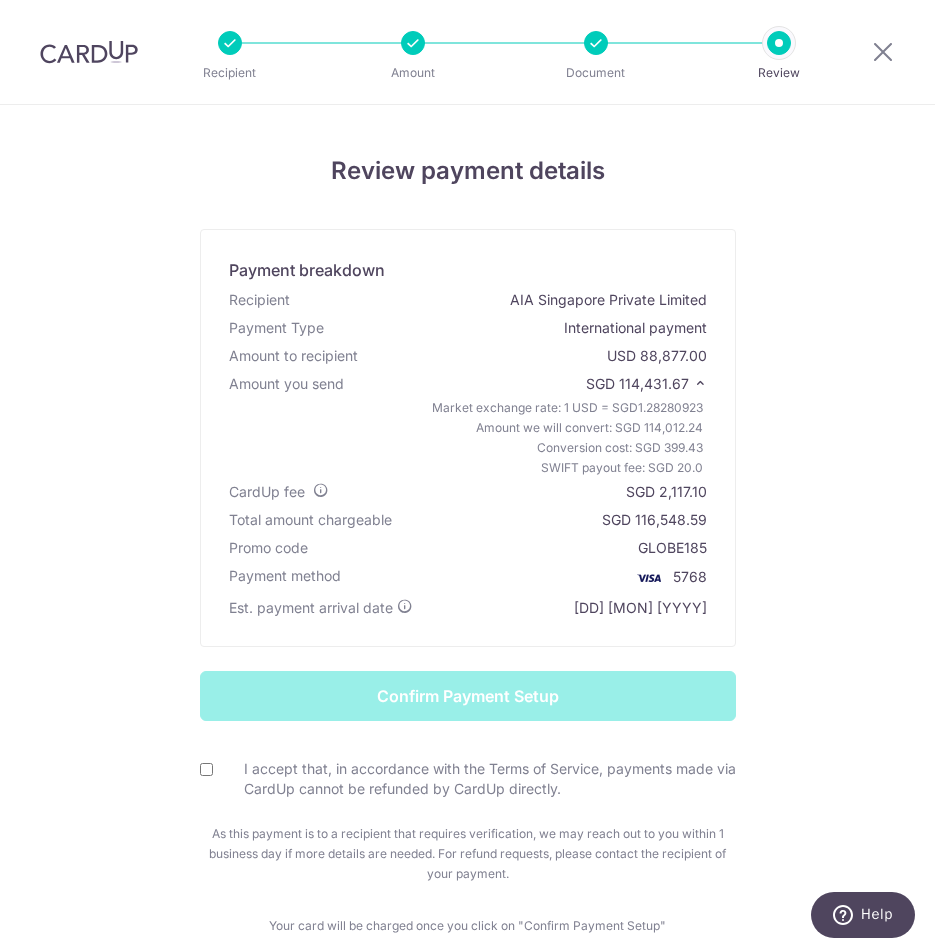 click on "I accept that, in accordance with the Terms of Service, payments made via CardUp cannot be refunded by CardUp directly." at bounding box center (468, 770) 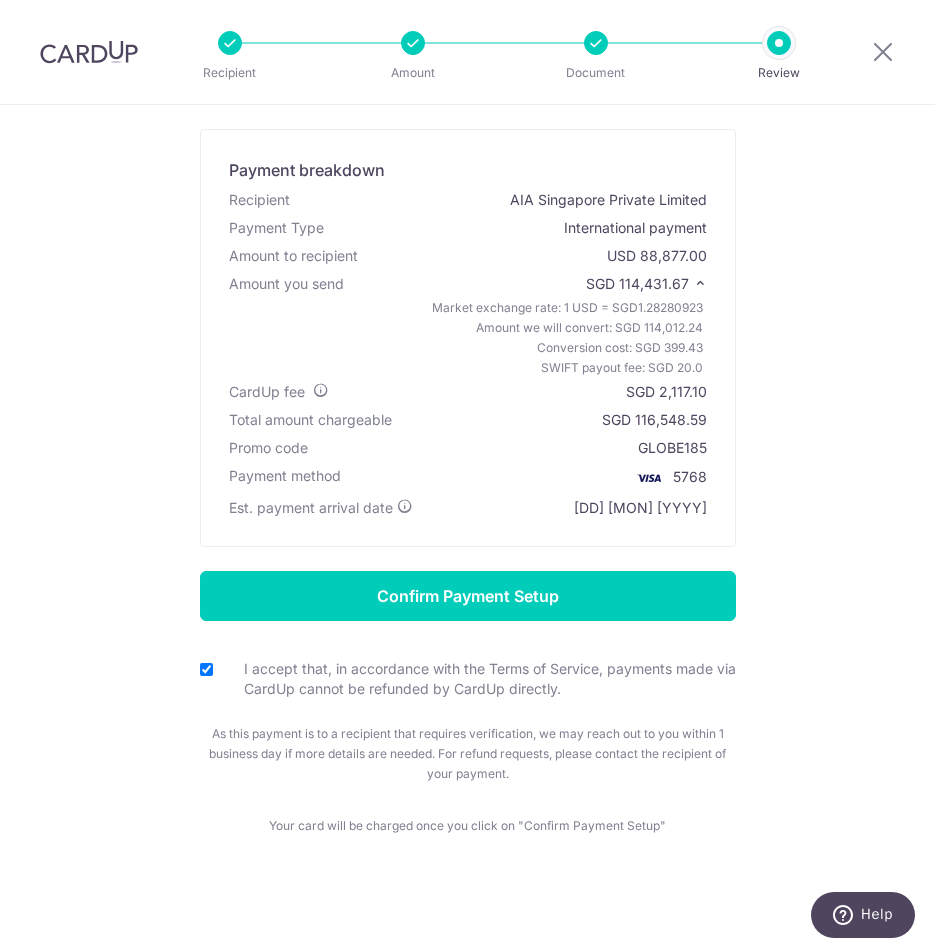 scroll, scrollTop: 102, scrollLeft: 0, axis: vertical 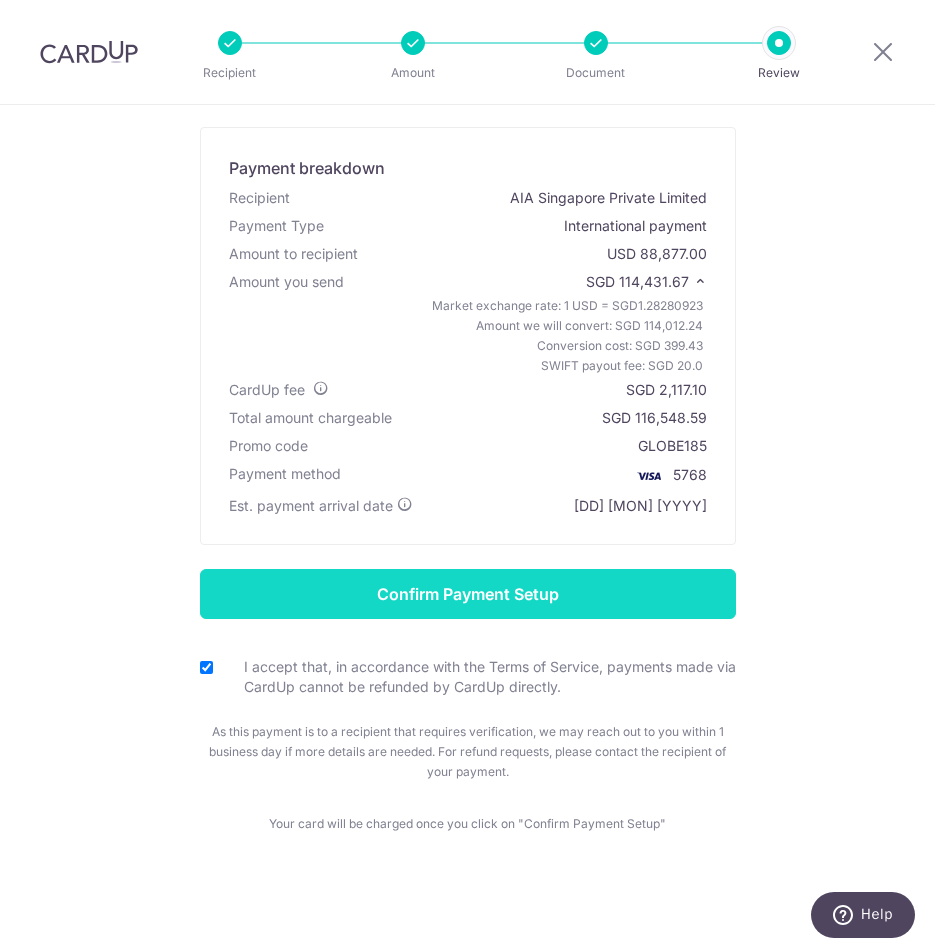 click on "Confirm Payment Setup" at bounding box center (468, 594) 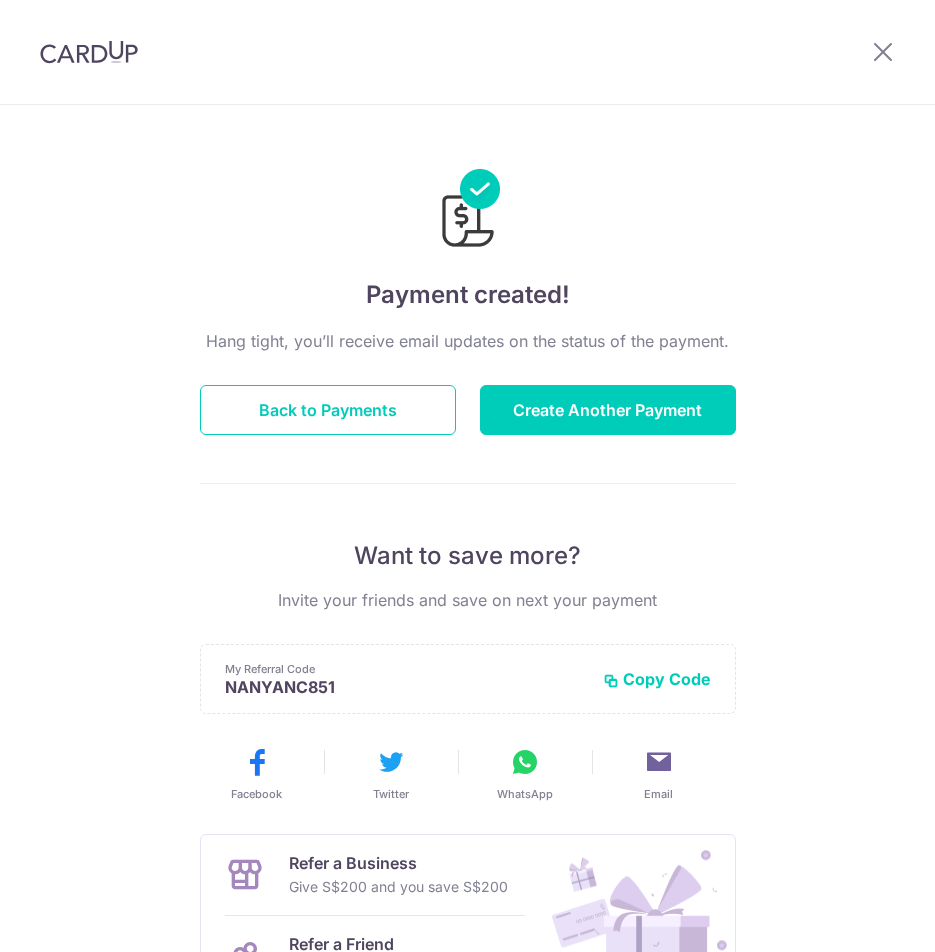 scroll, scrollTop: 0, scrollLeft: 0, axis: both 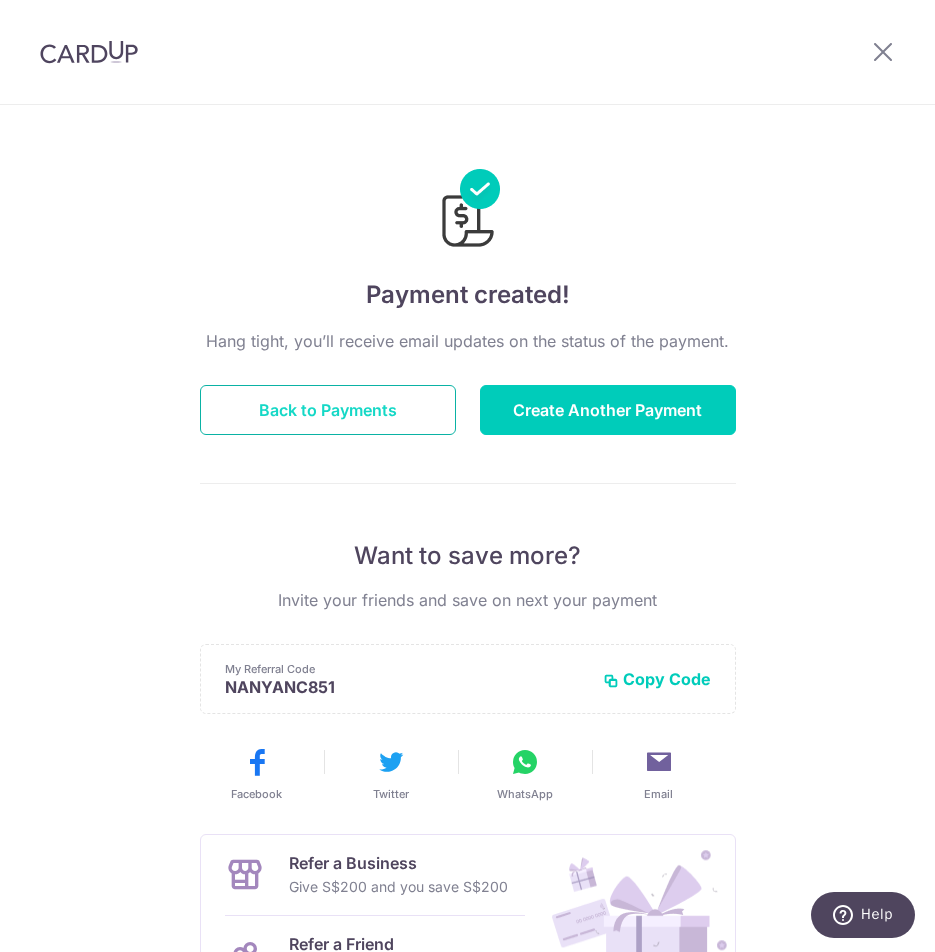 click on "Back to Payments" at bounding box center (328, 410) 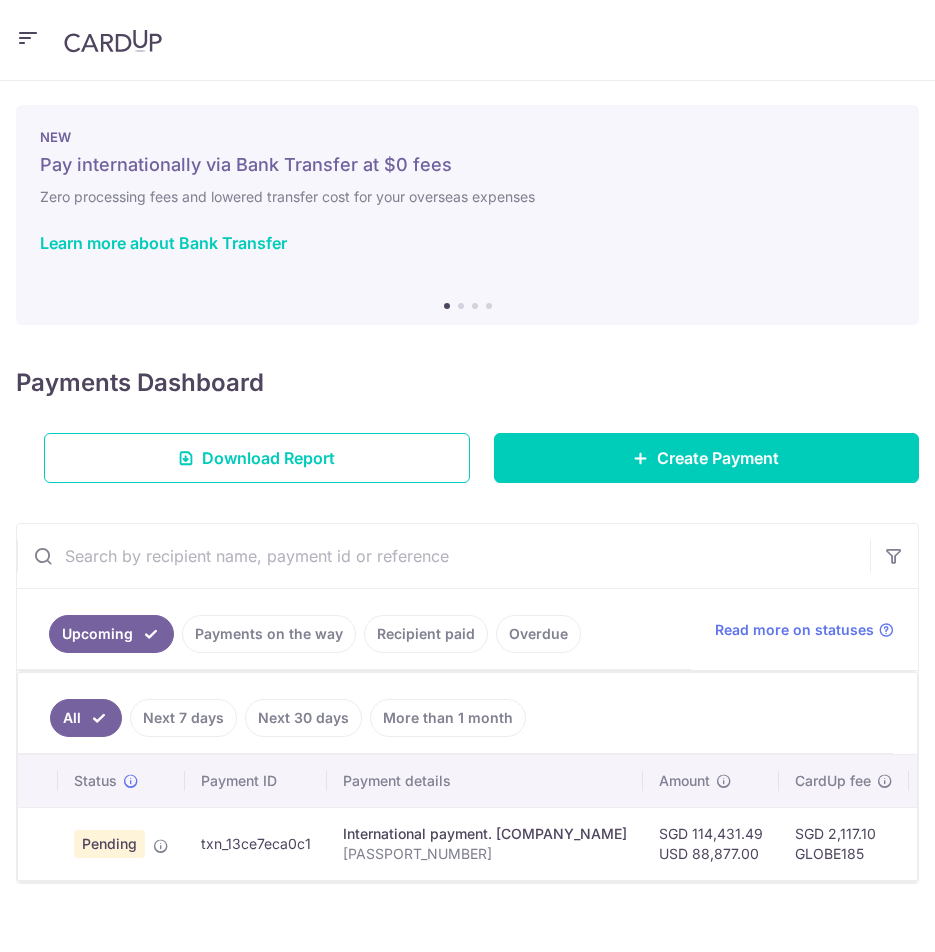 scroll, scrollTop: 0, scrollLeft: 0, axis: both 